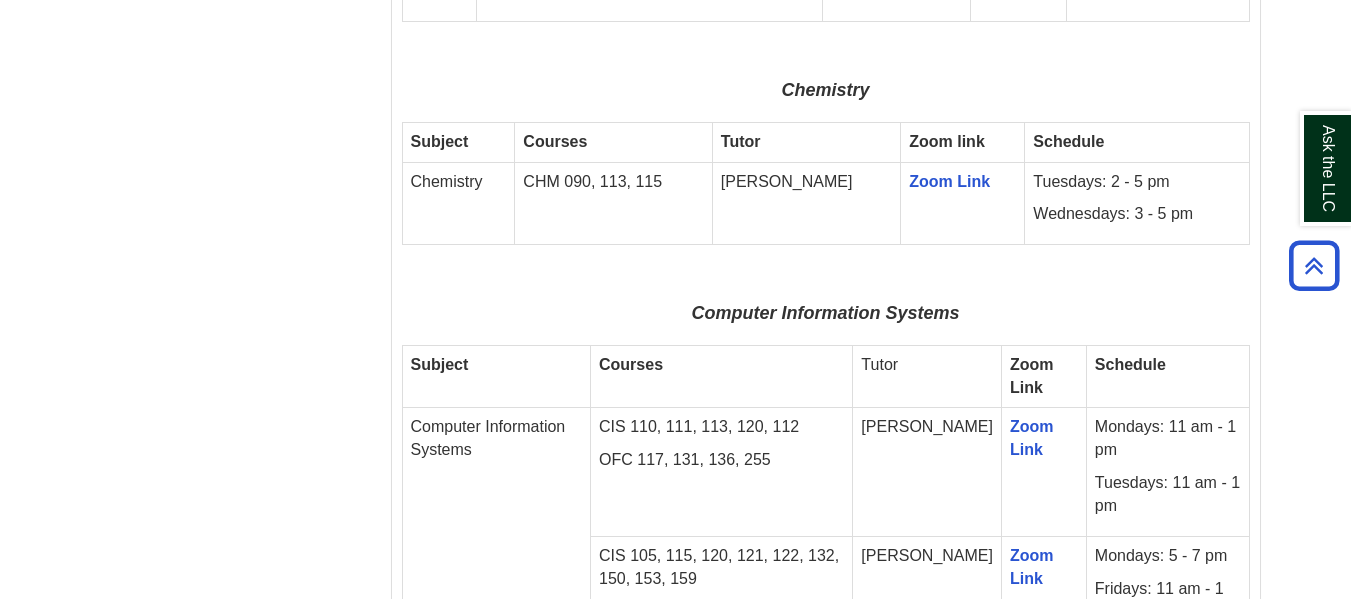 scroll, scrollTop: 2703, scrollLeft: 0, axis: vertical 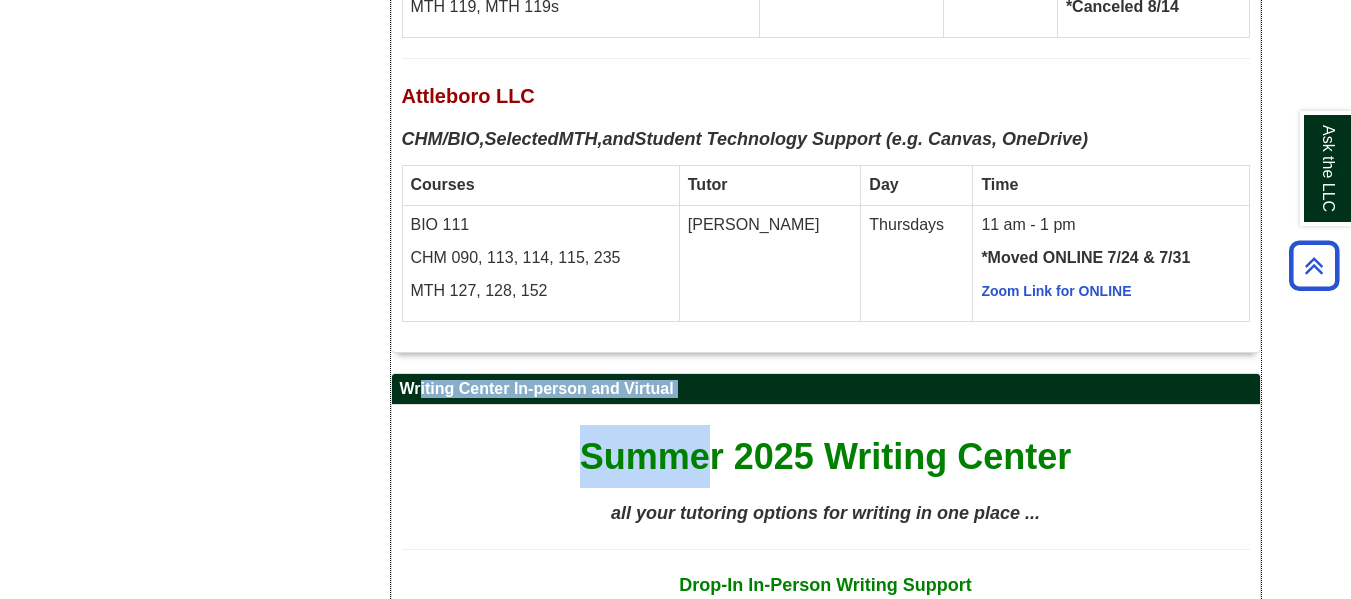 drag, startPoint x: 420, startPoint y: 184, endPoint x: 700, endPoint y: 214, distance: 281.60257 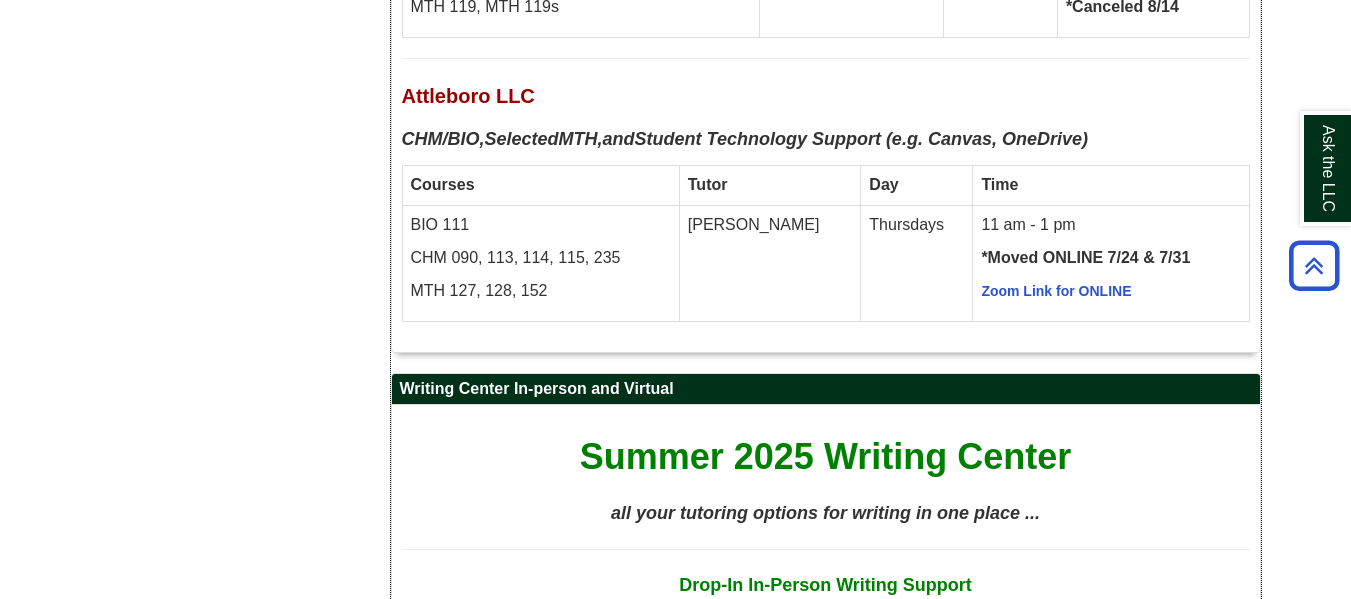 click on "Summer 2025 Writing Center
all your tutoring options for writing in one place ...
Drop-In In-Person Writing Support
June 2 – August 22, 2025
Fall River
Time Range
Monday
Tuesday
Wednesday
Thursday
Morning
9 am - 1 pm
Kristine
9 am - 12 pm
Kathleen
9 am - 12 pm
Kathleen
Afternoon
1 - 5 pm
Zeke
12 - 3 pm
Vanessa
*Canceled Aug 6 to Aug 22
Evening
4 - 7 pm
Zeke
Attleboro
Tutor
Day
Time
Lillie
Mondays
11 am - 2 pm
New Bedford
Tutor
Day
Time
S. Matt
Tuesdays
Wednesdays
8 am - 12 pm
Jamie
Tuesdays
Thursdays
11 am - 4 pm" at bounding box center (826, 1433) 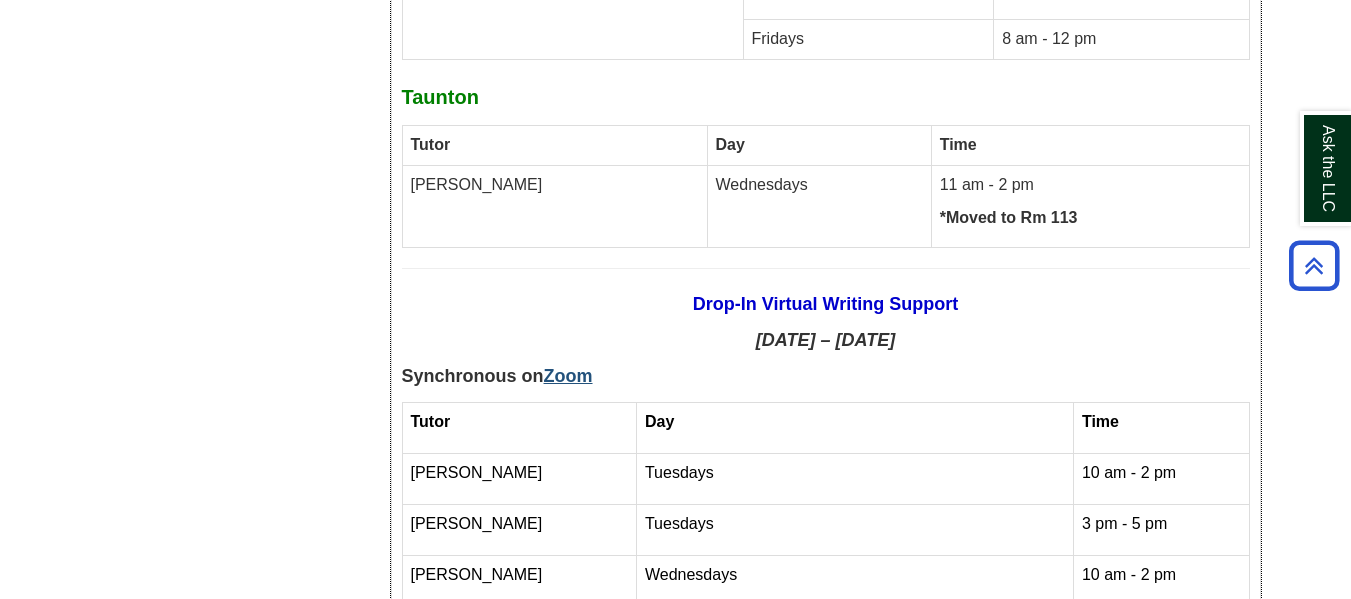 scroll, scrollTop: 7868, scrollLeft: 0, axis: vertical 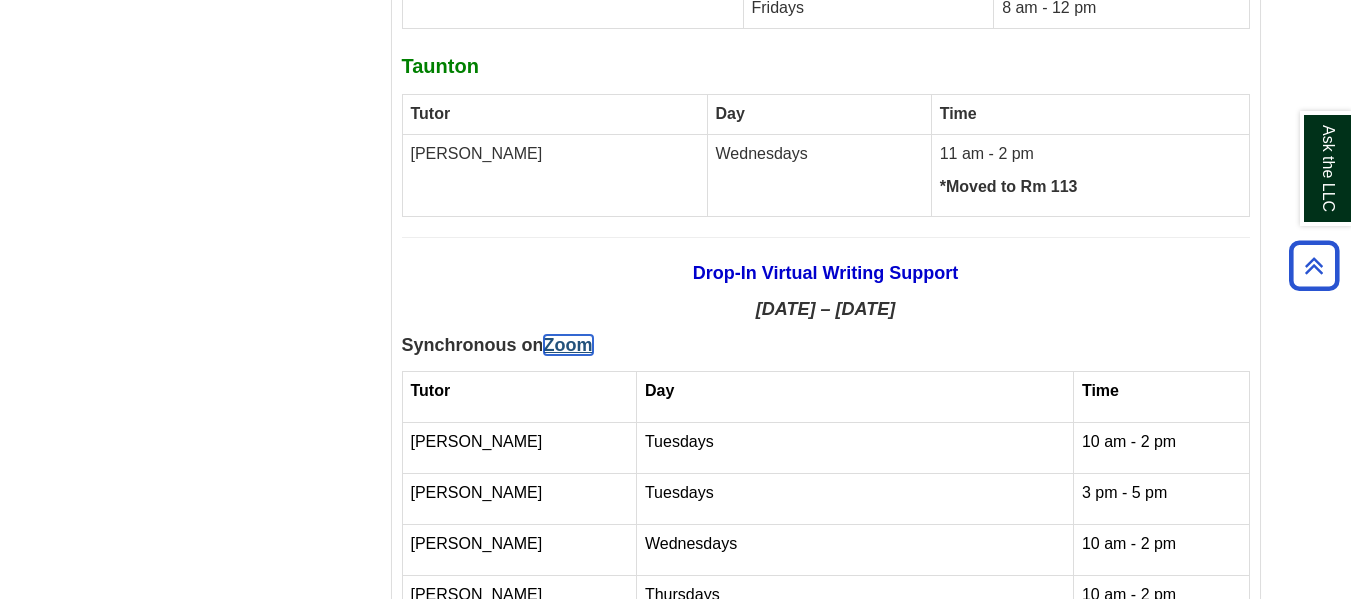 click on "Zoom" at bounding box center (568, 345) 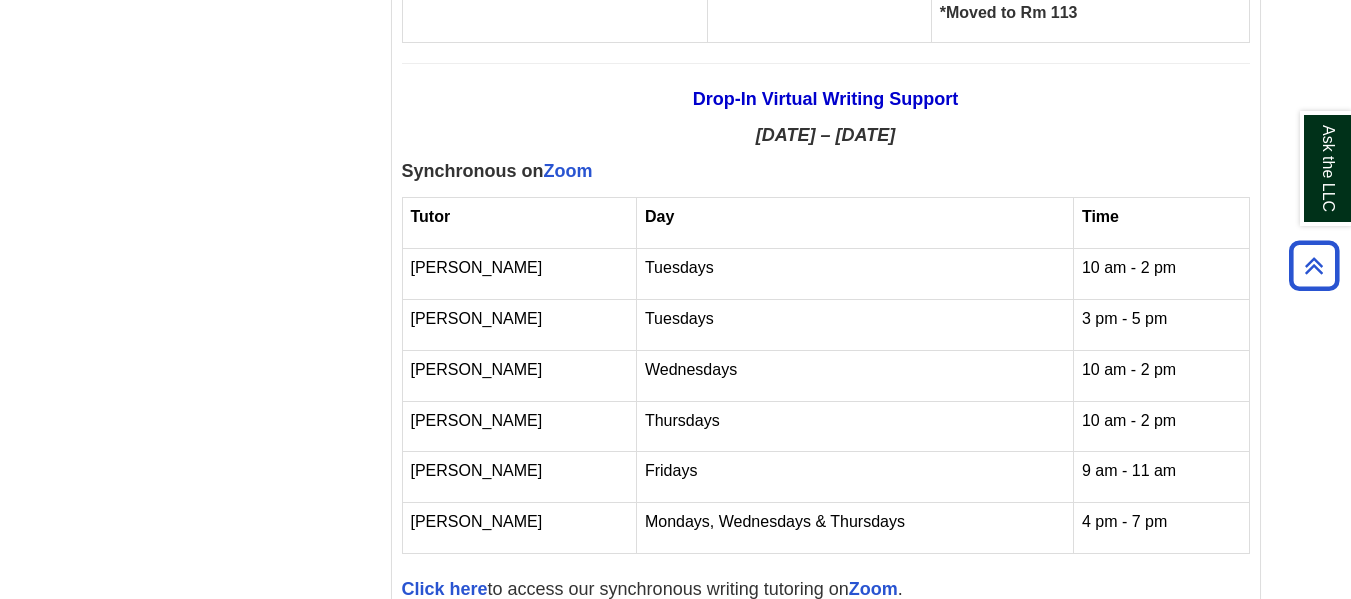 scroll, scrollTop: 8043, scrollLeft: 0, axis: vertical 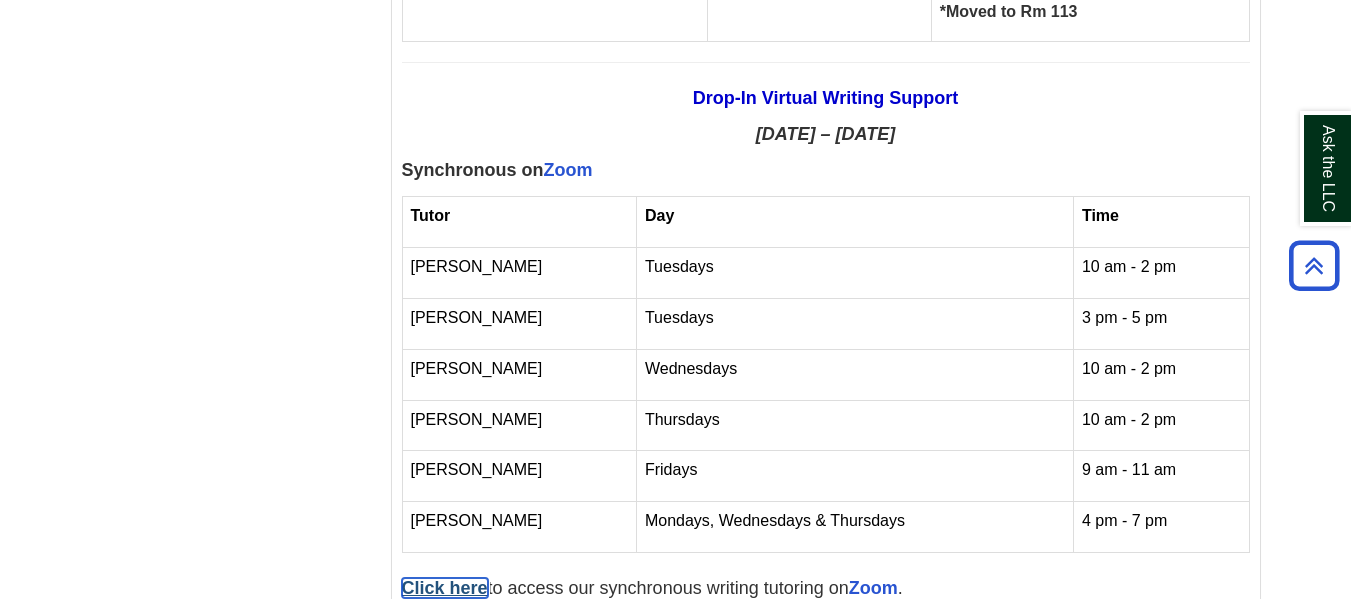 click on "Click here" at bounding box center (445, 588) 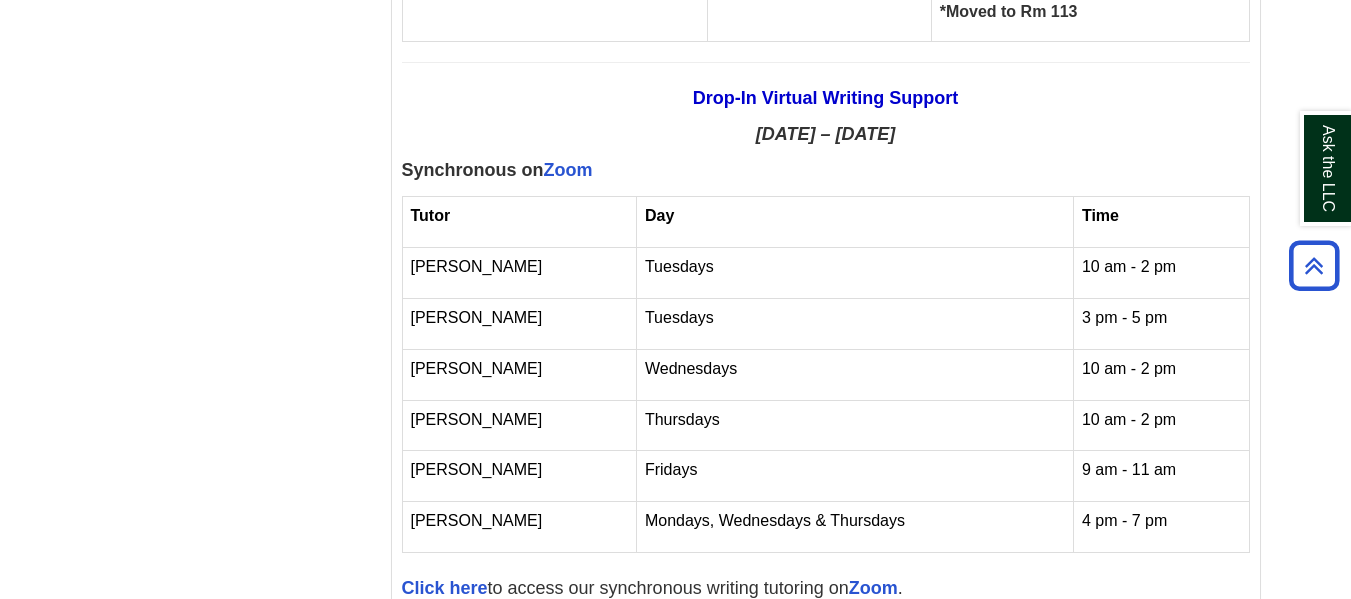scroll, scrollTop: 8043, scrollLeft: 0, axis: vertical 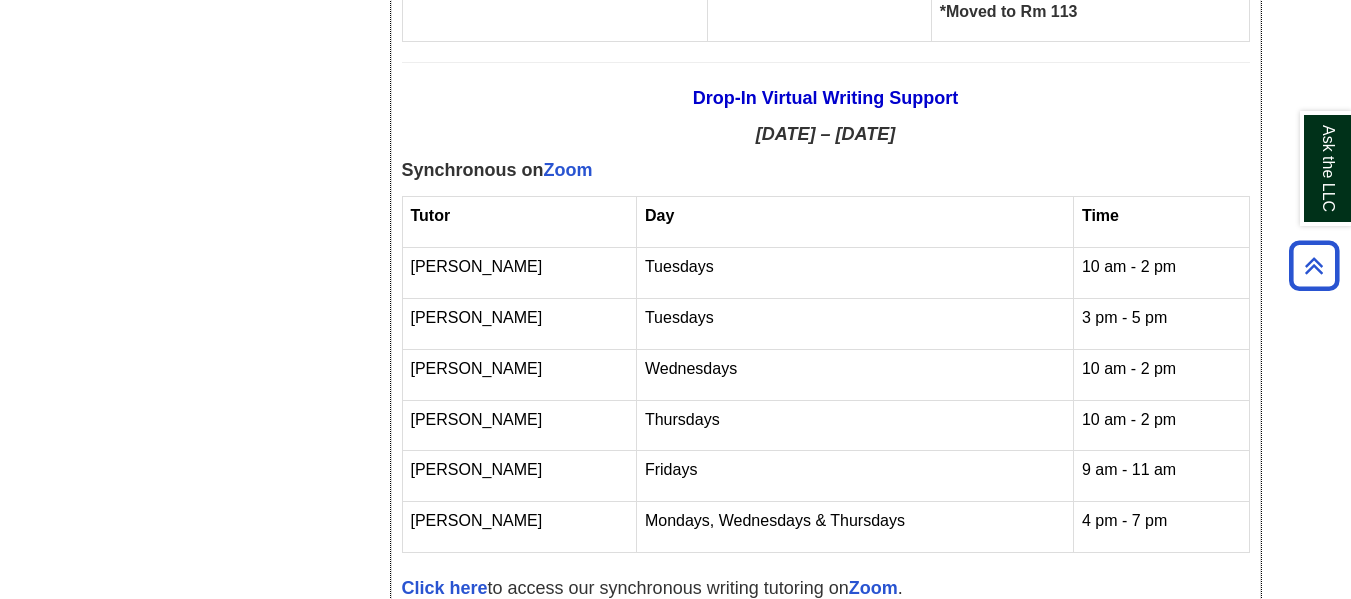 drag, startPoint x: 639, startPoint y: 527, endPoint x: 866, endPoint y: 528, distance: 227.0022 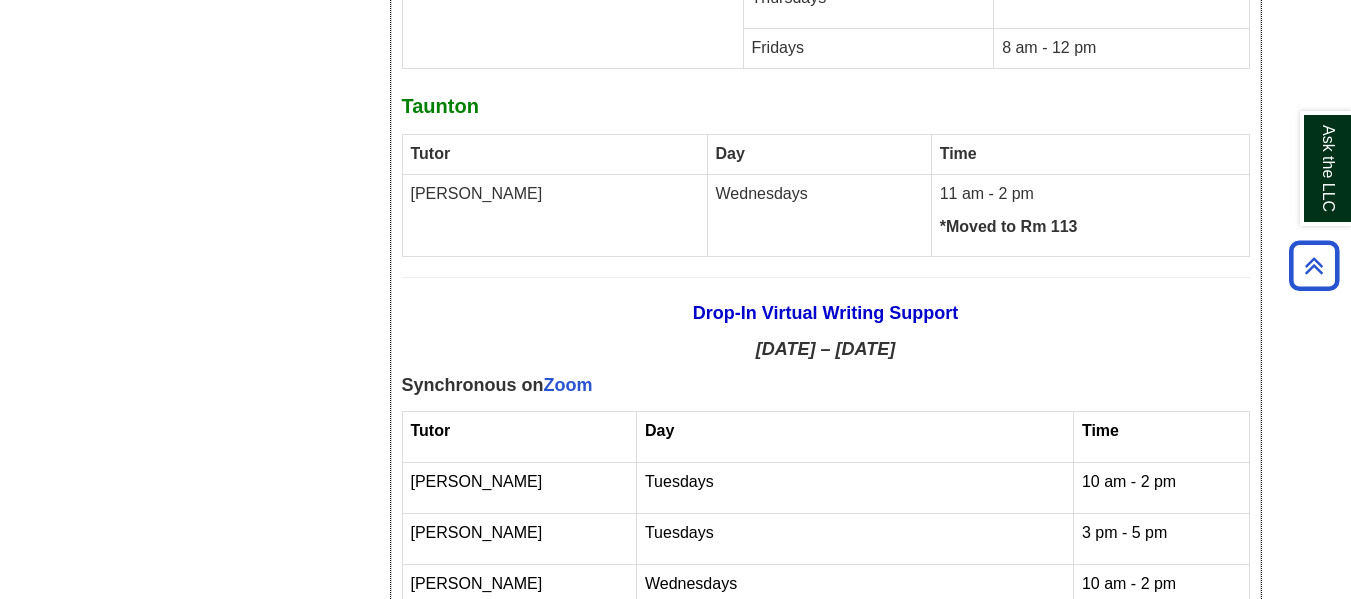 scroll, scrollTop: 7820, scrollLeft: 0, axis: vertical 